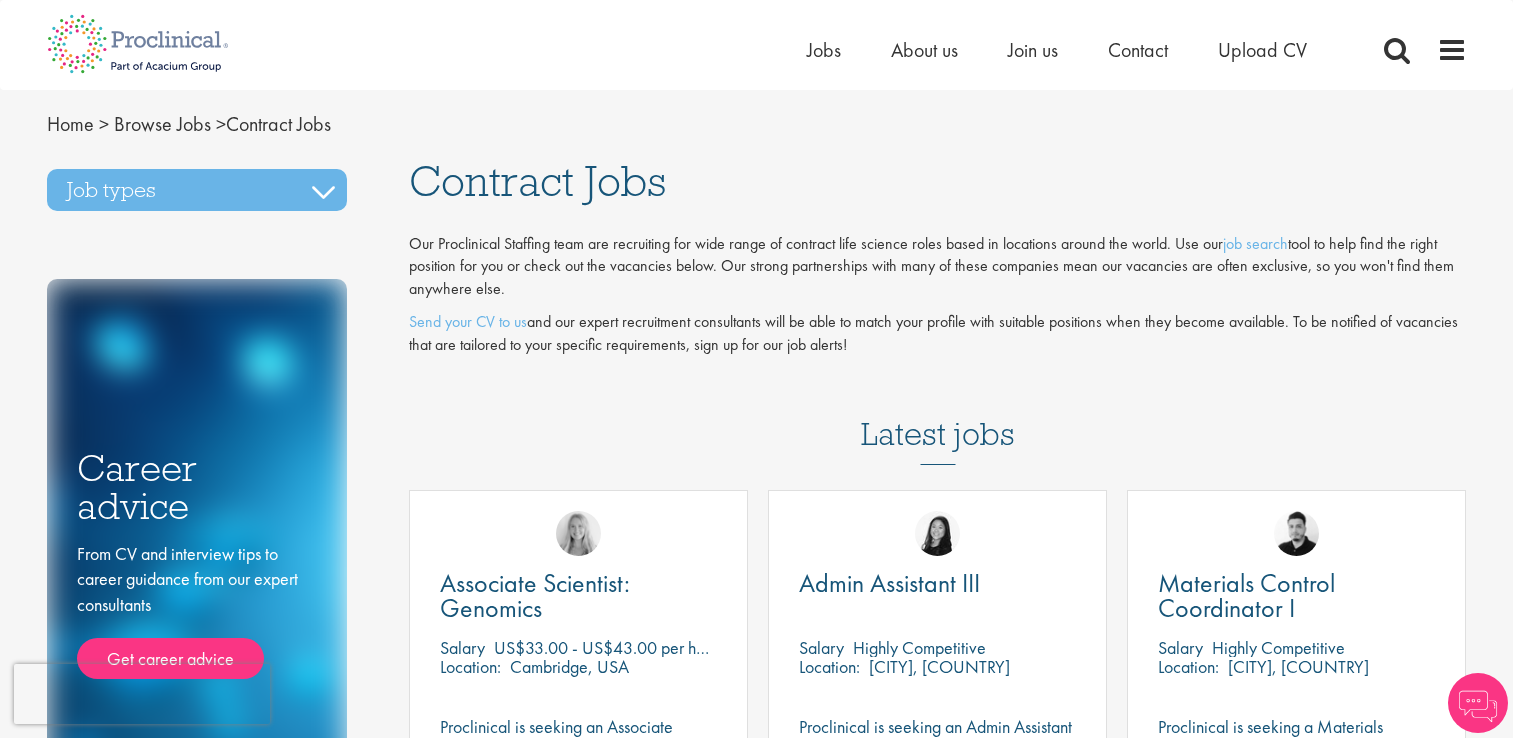 scroll, scrollTop: 0, scrollLeft: 0, axis: both 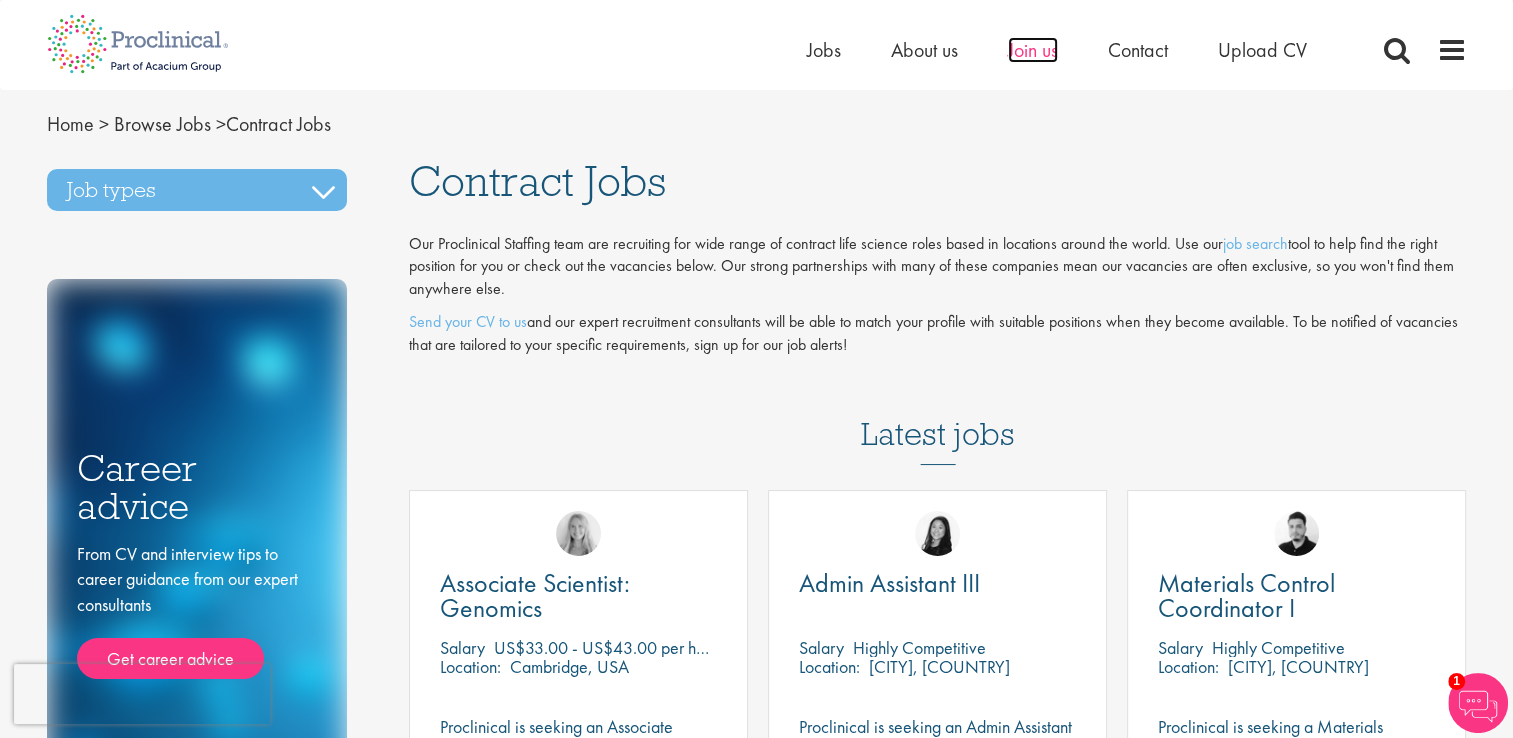 click on "Join us" at bounding box center [1033, 50] 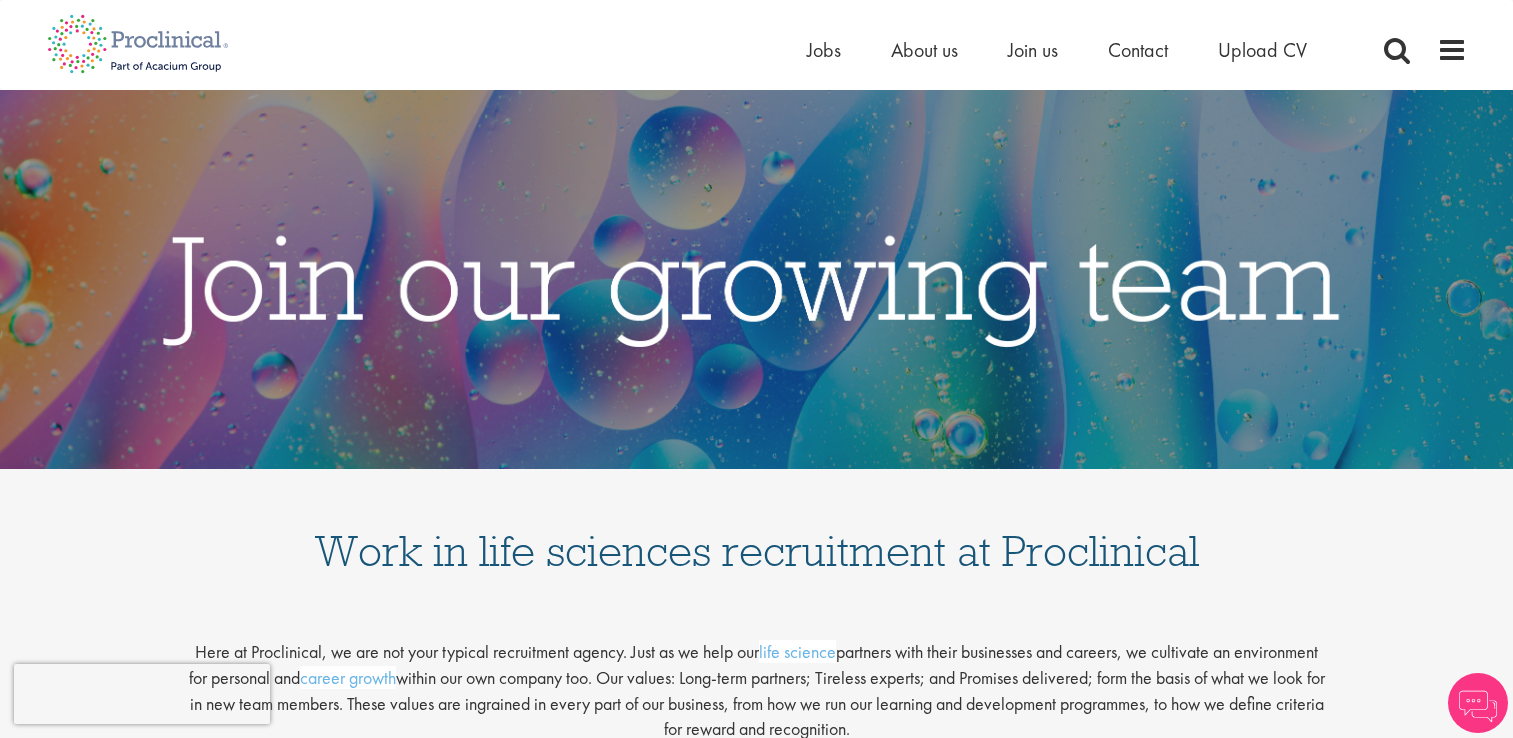 scroll, scrollTop: 0, scrollLeft: 0, axis: both 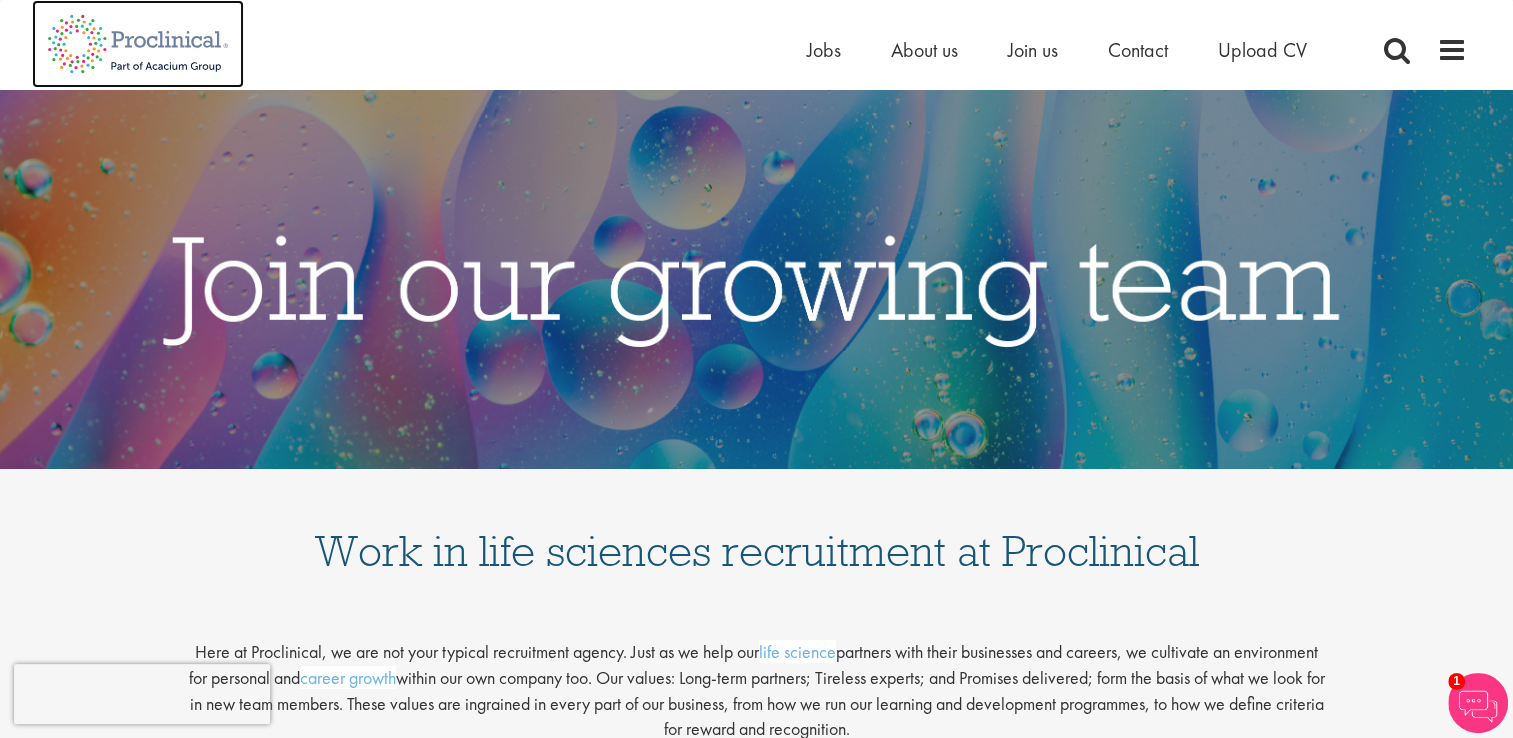 click at bounding box center (138, 44) 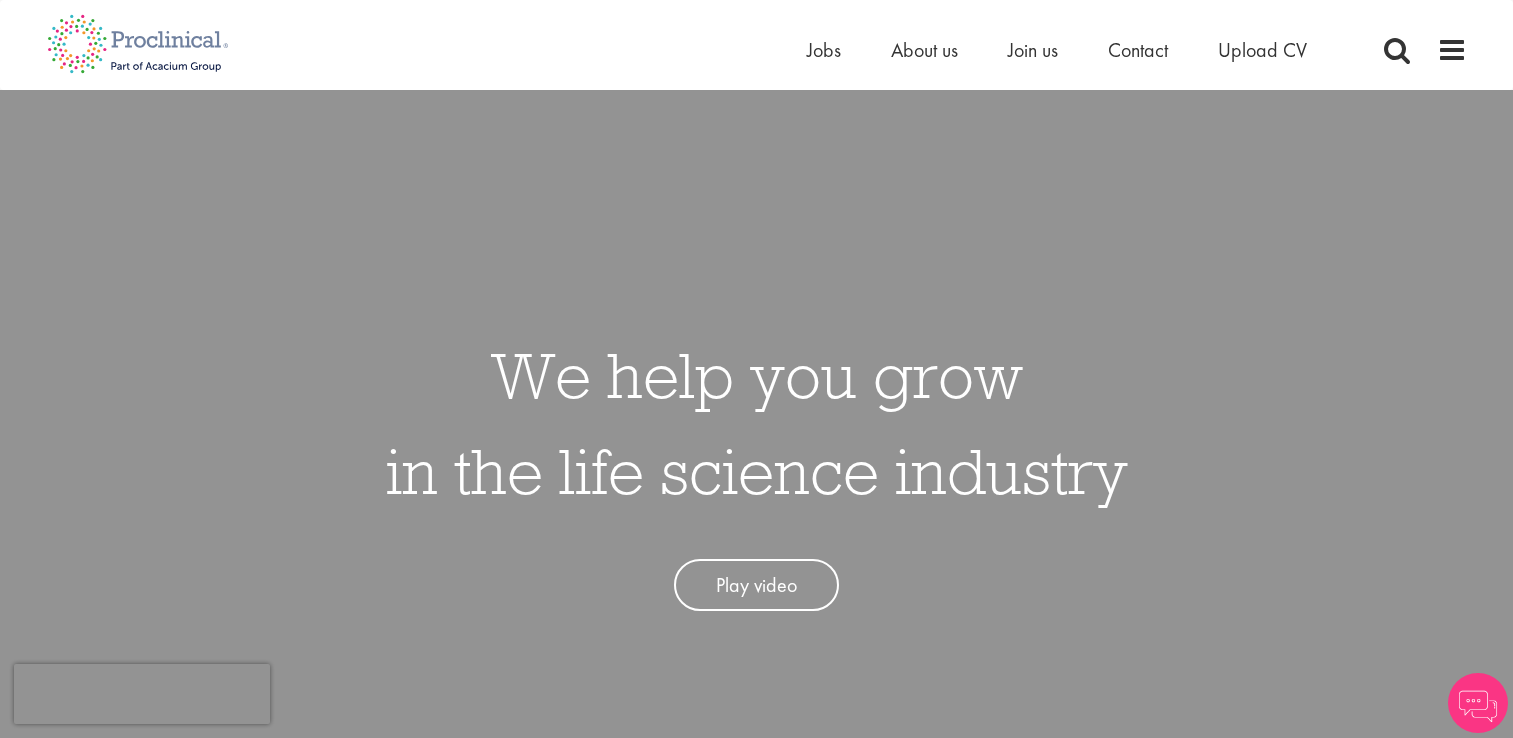 click on "Jobs" at bounding box center [824, 50] 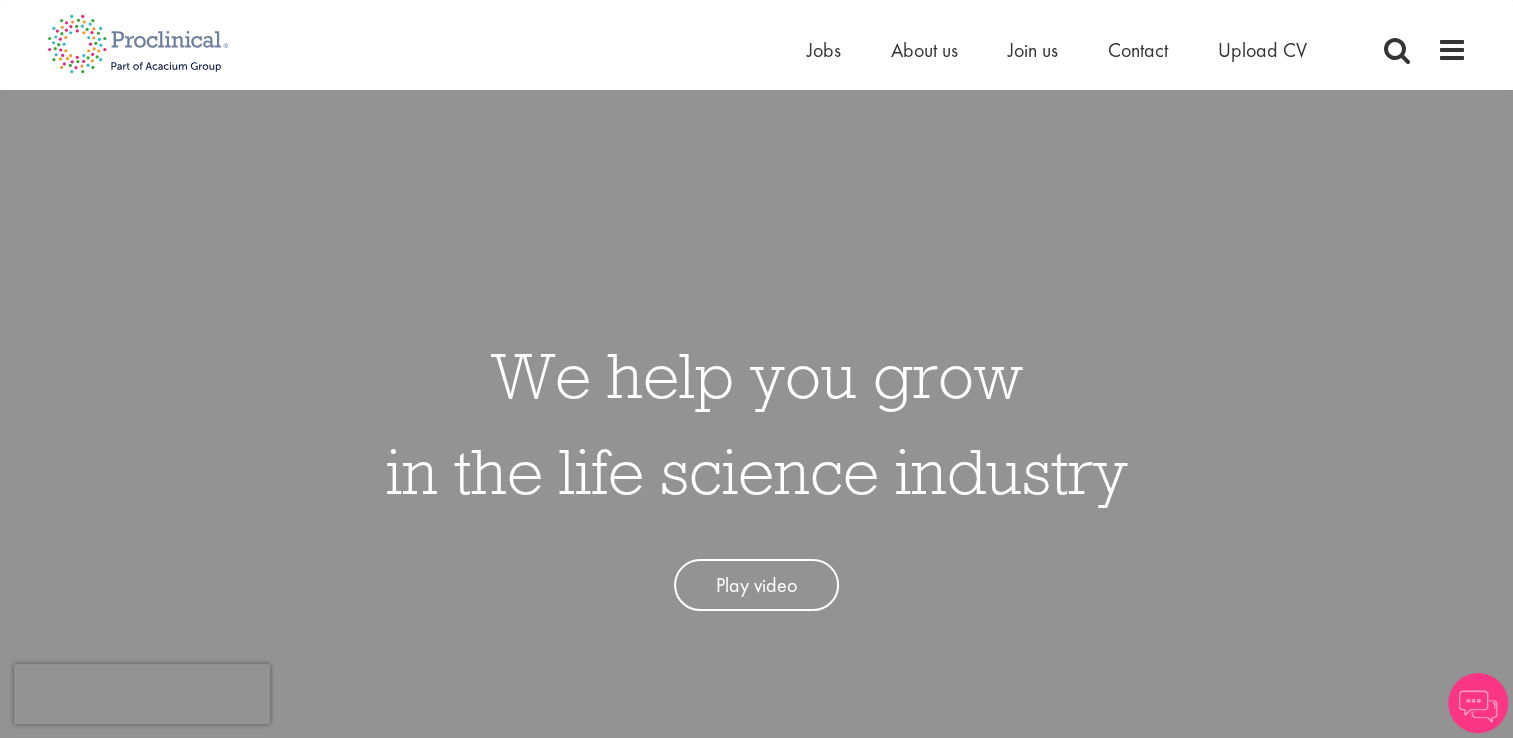 scroll, scrollTop: 0, scrollLeft: 0, axis: both 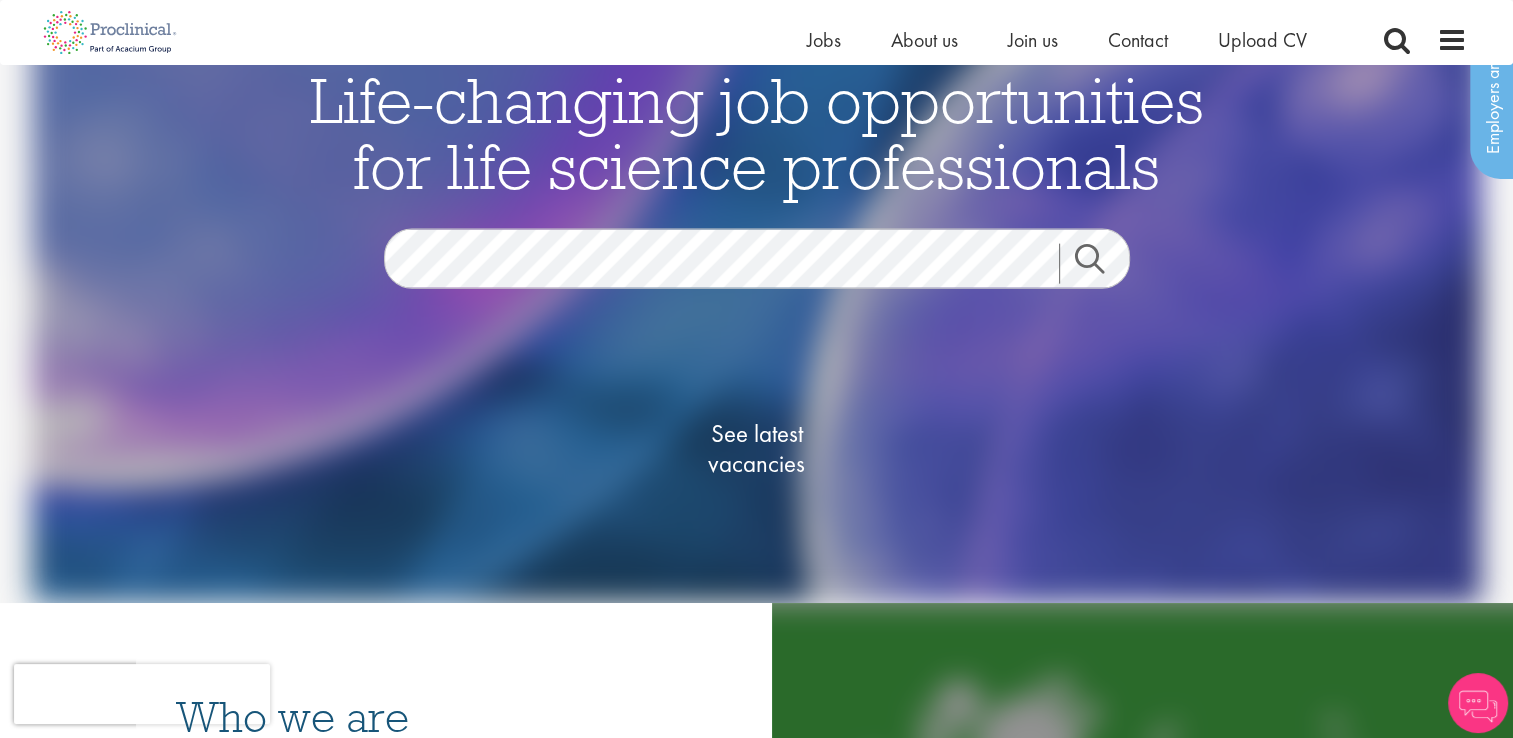 click on "Search" at bounding box center (1102, 263) 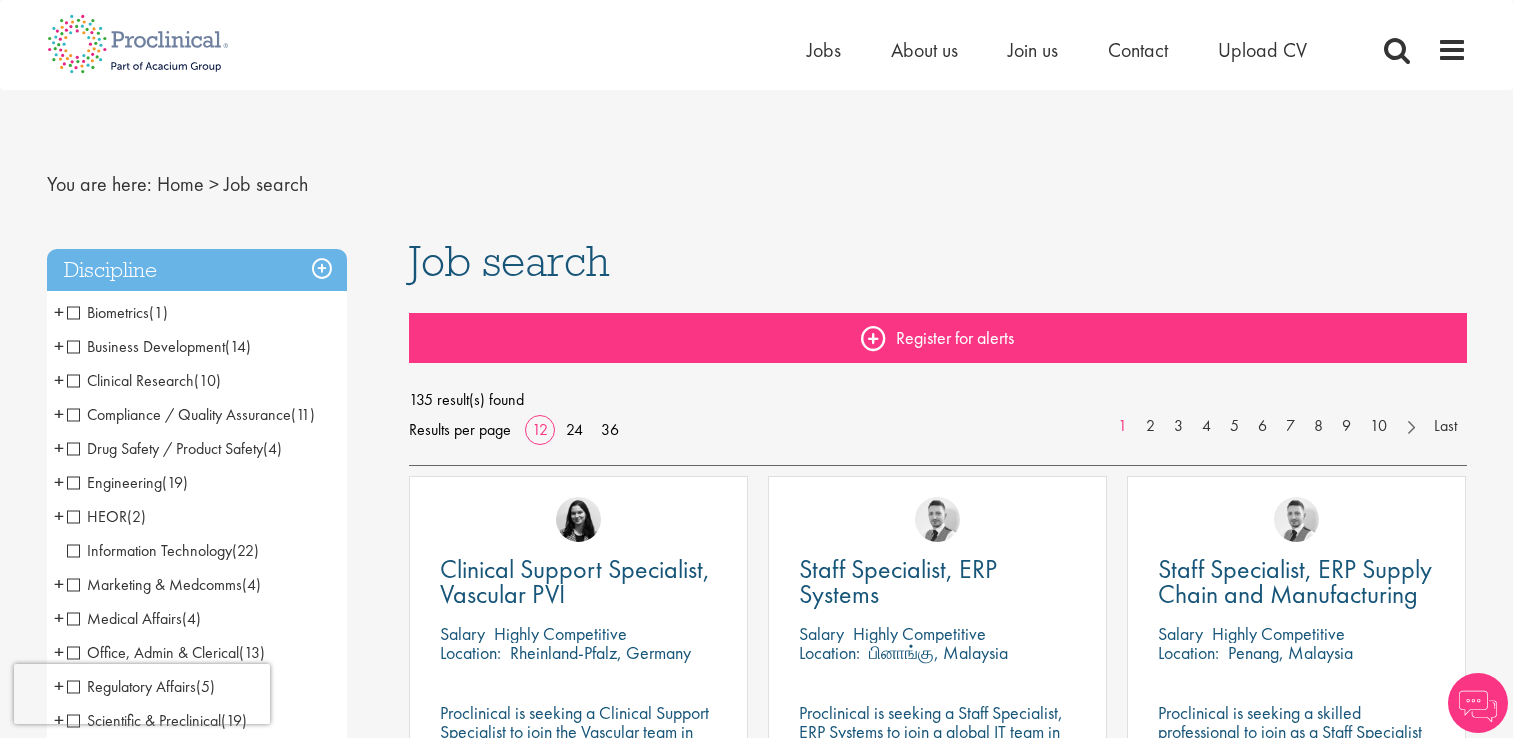 scroll, scrollTop: 0, scrollLeft: 0, axis: both 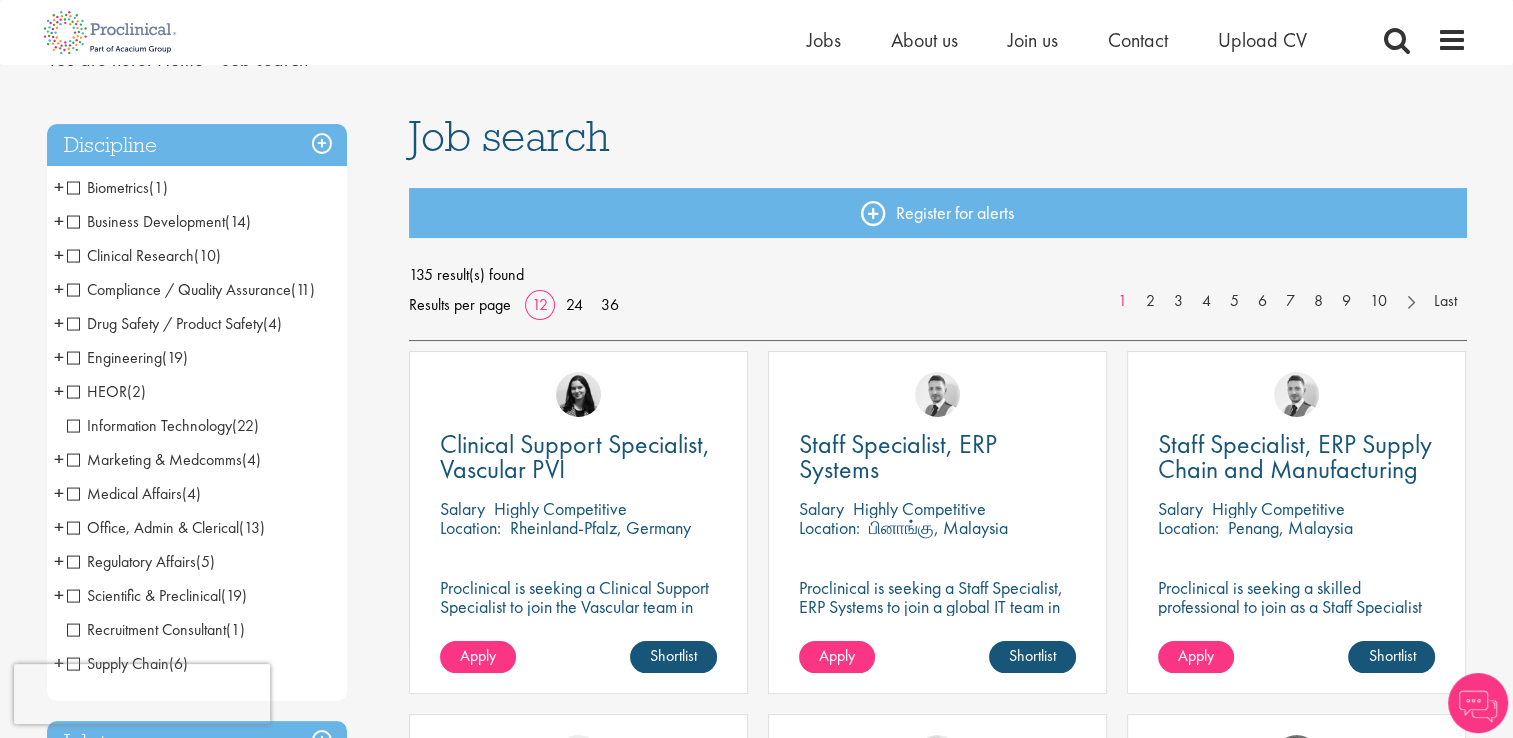 click on "Medical Affairs" at bounding box center (124, 493) 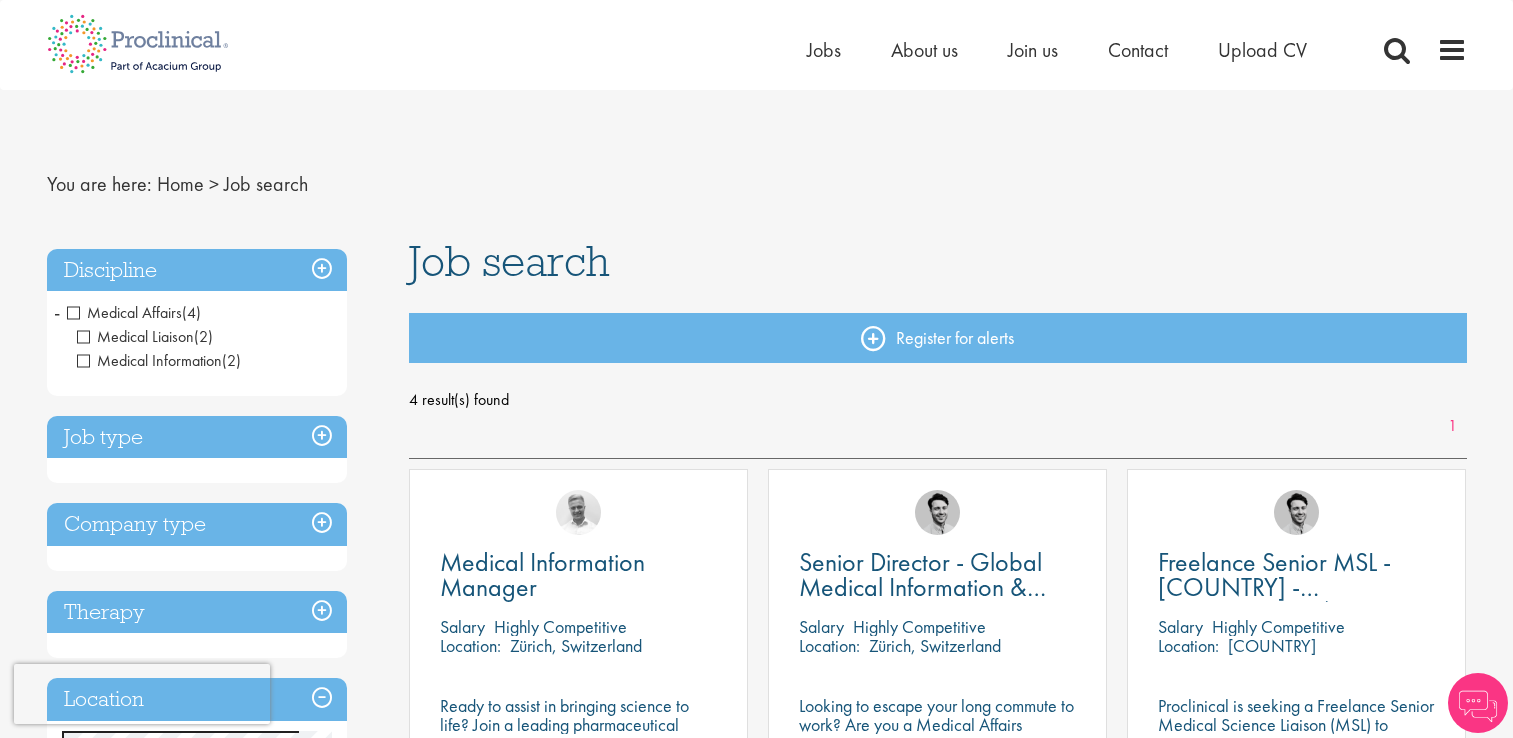 scroll, scrollTop: 0, scrollLeft: 0, axis: both 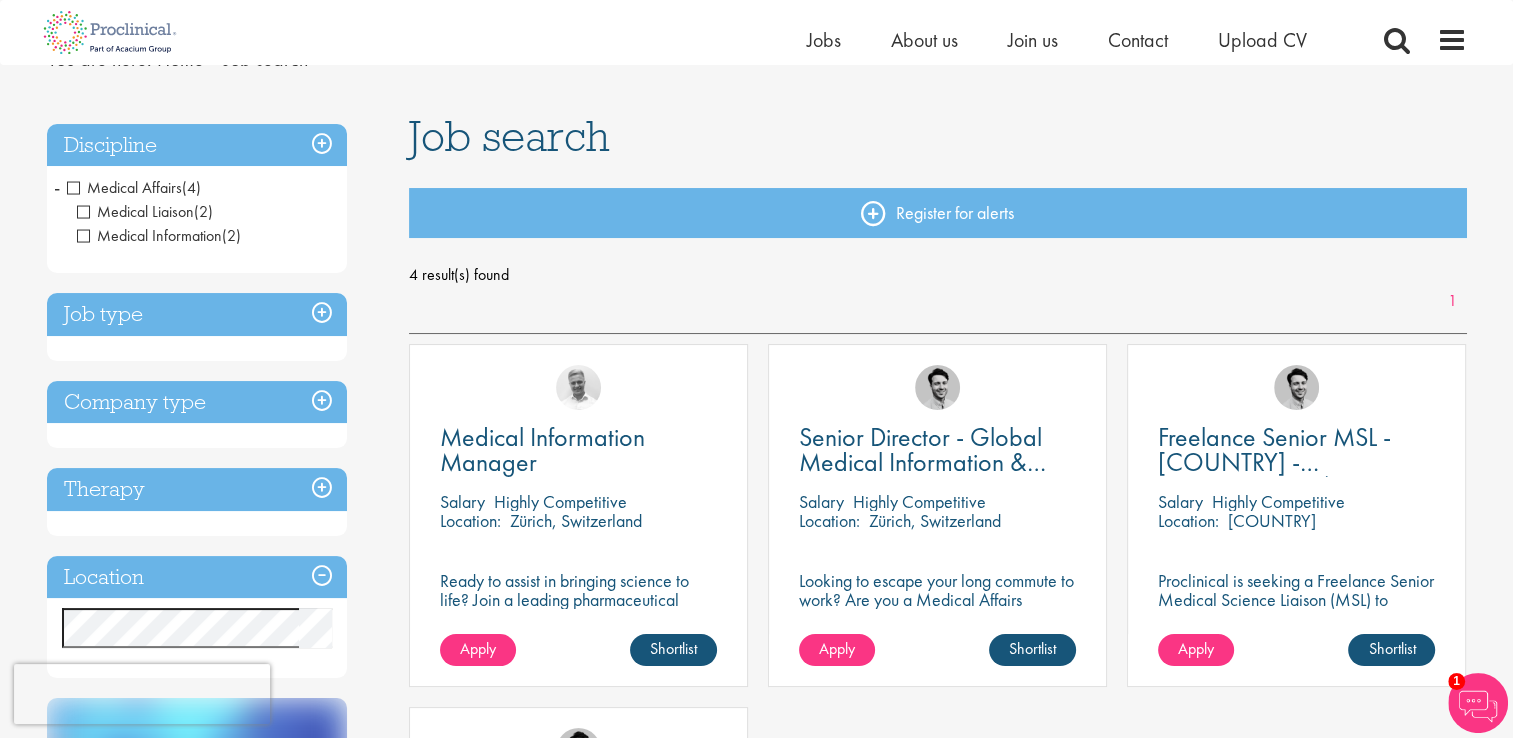 click on "Medical Affairs" at bounding box center [124, 187] 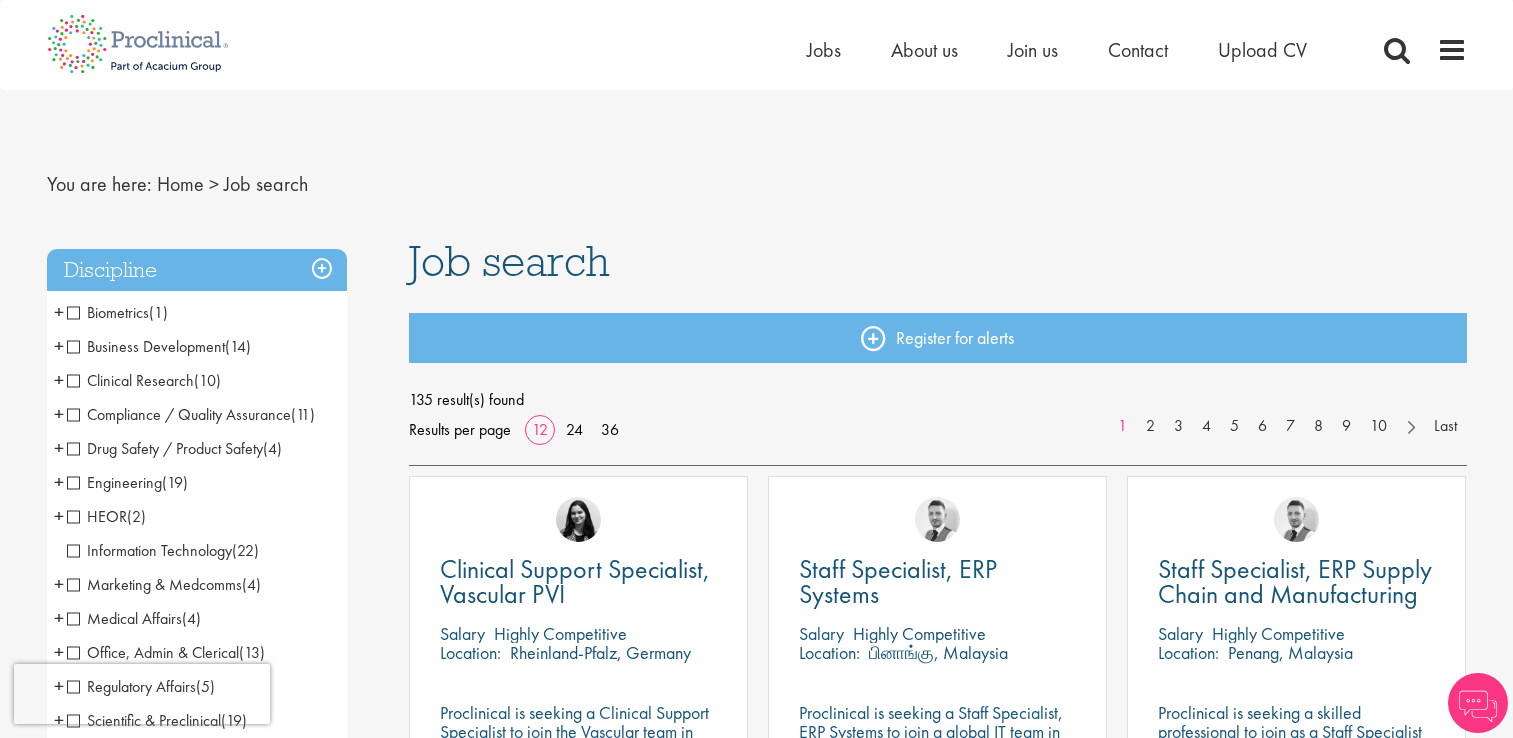scroll, scrollTop: 0, scrollLeft: 0, axis: both 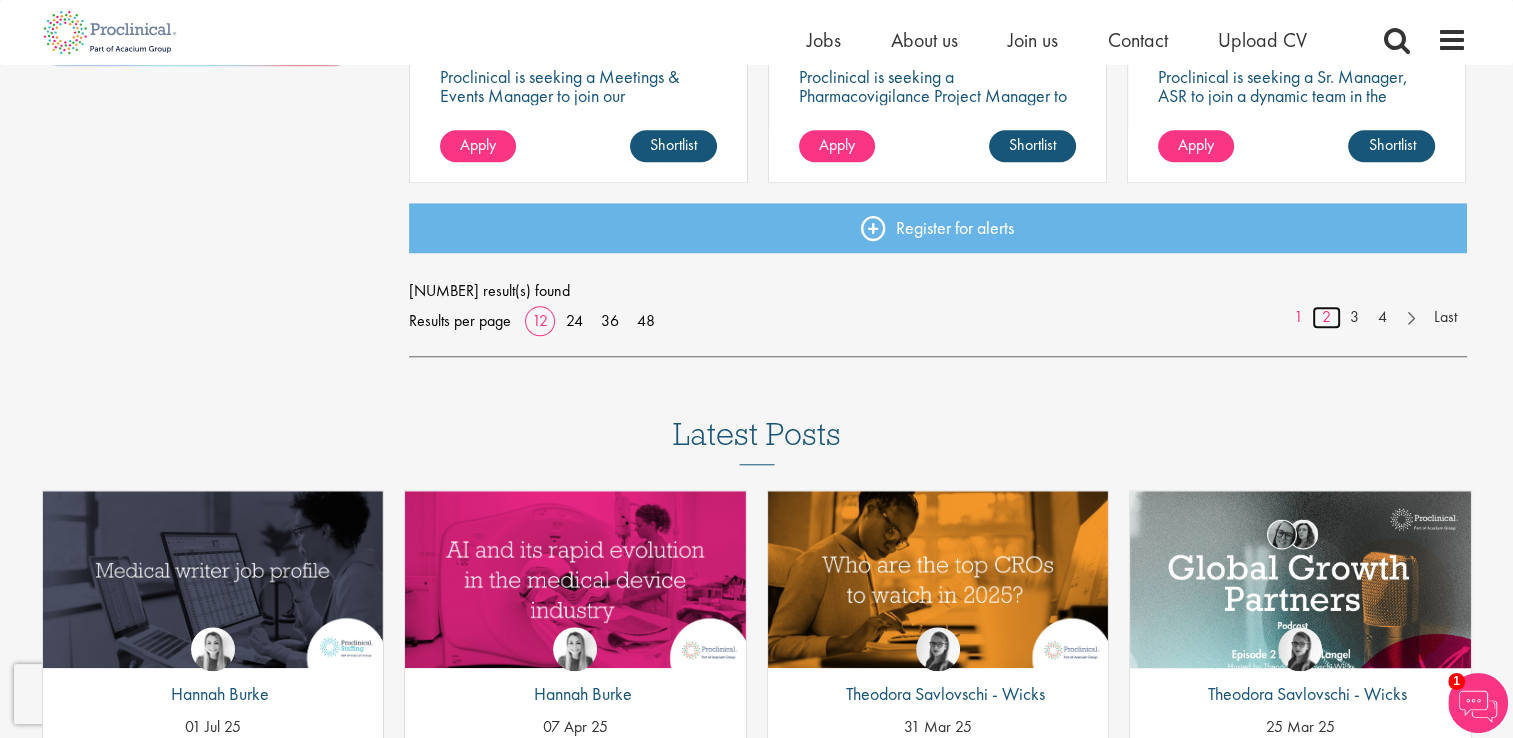 click on "2" at bounding box center [1326, 317] 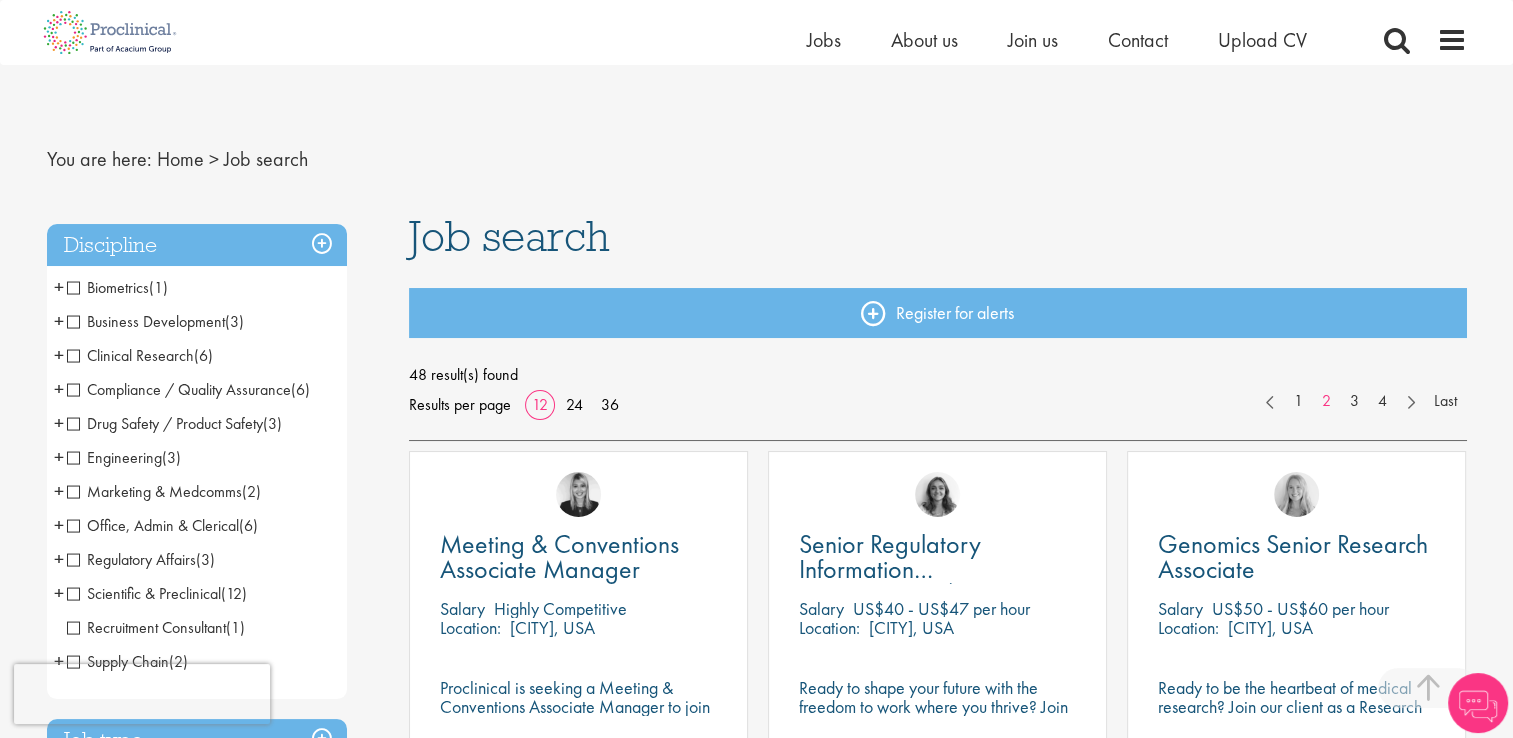 scroll, scrollTop: 500, scrollLeft: 0, axis: vertical 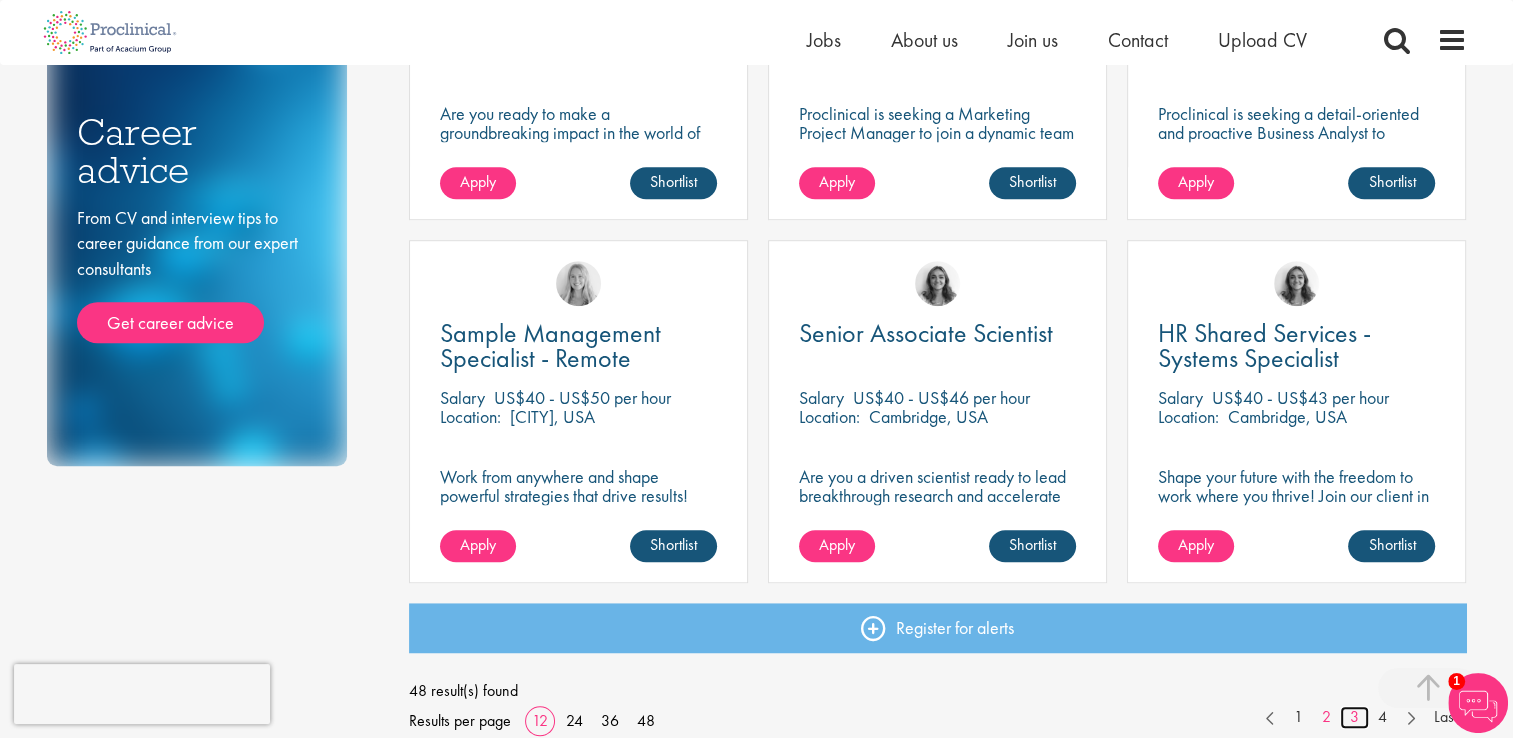 click on "3" at bounding box center (1354, 717) 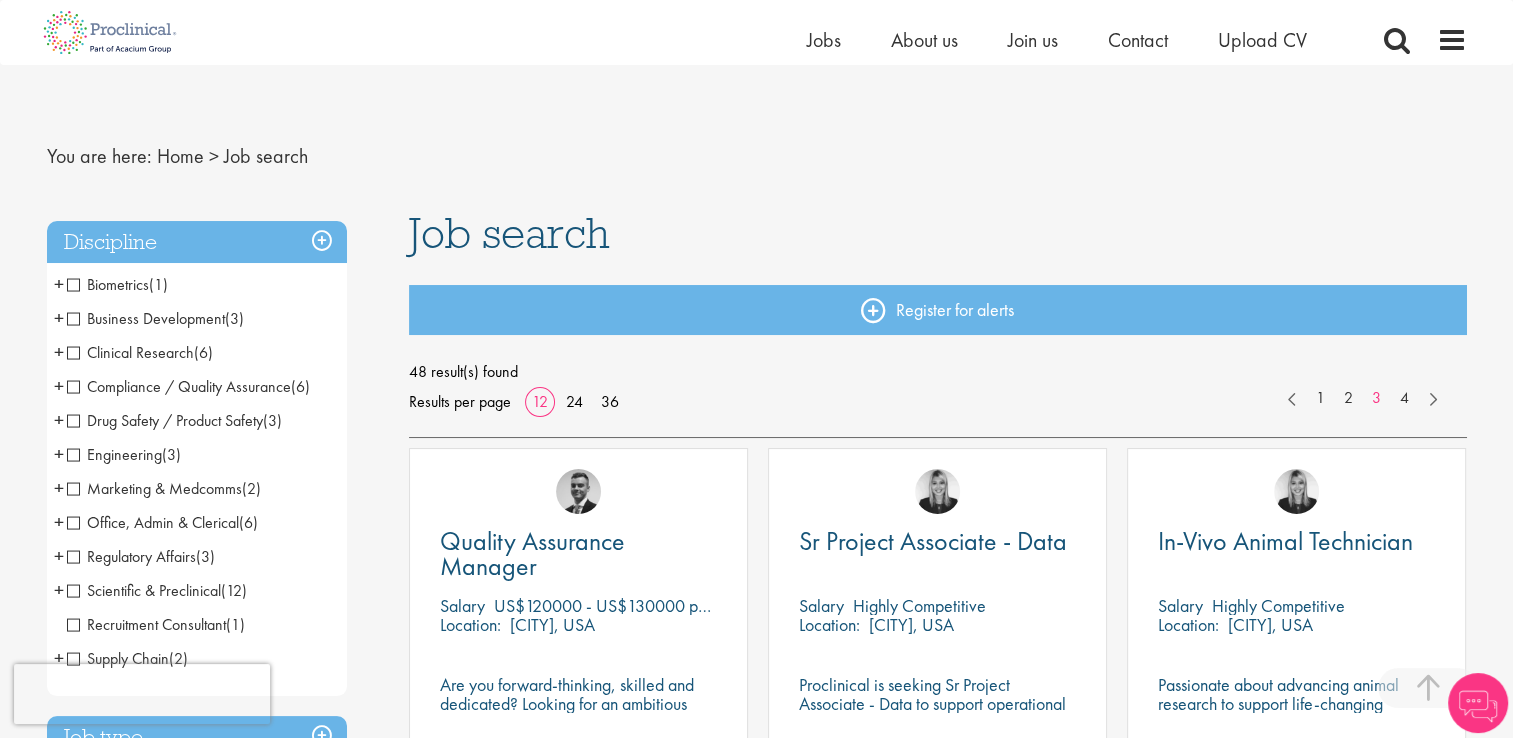 scroll, scrollTop: 500, scrollLeft: 0, axis: vertical 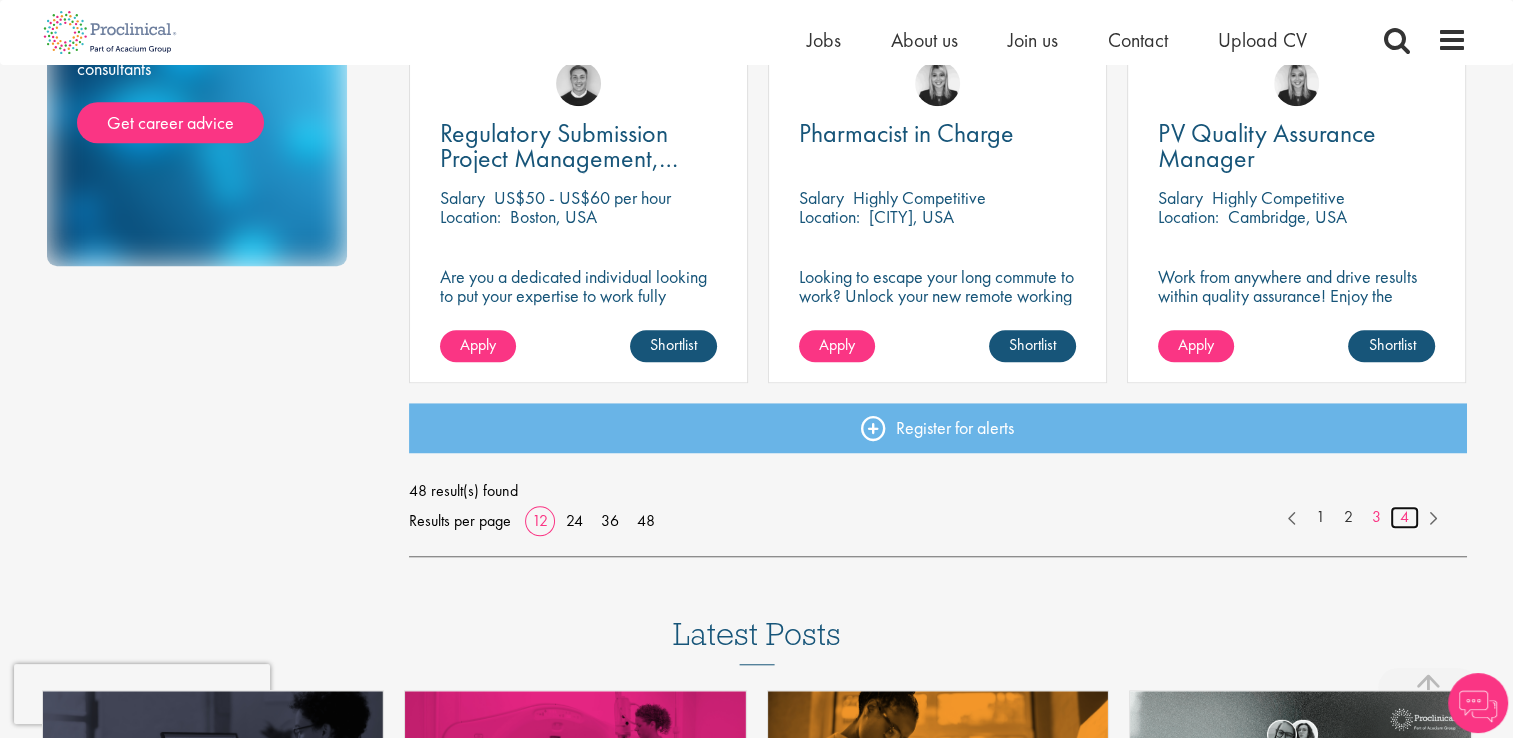 click on "4" at bounding box center (1404, 517) 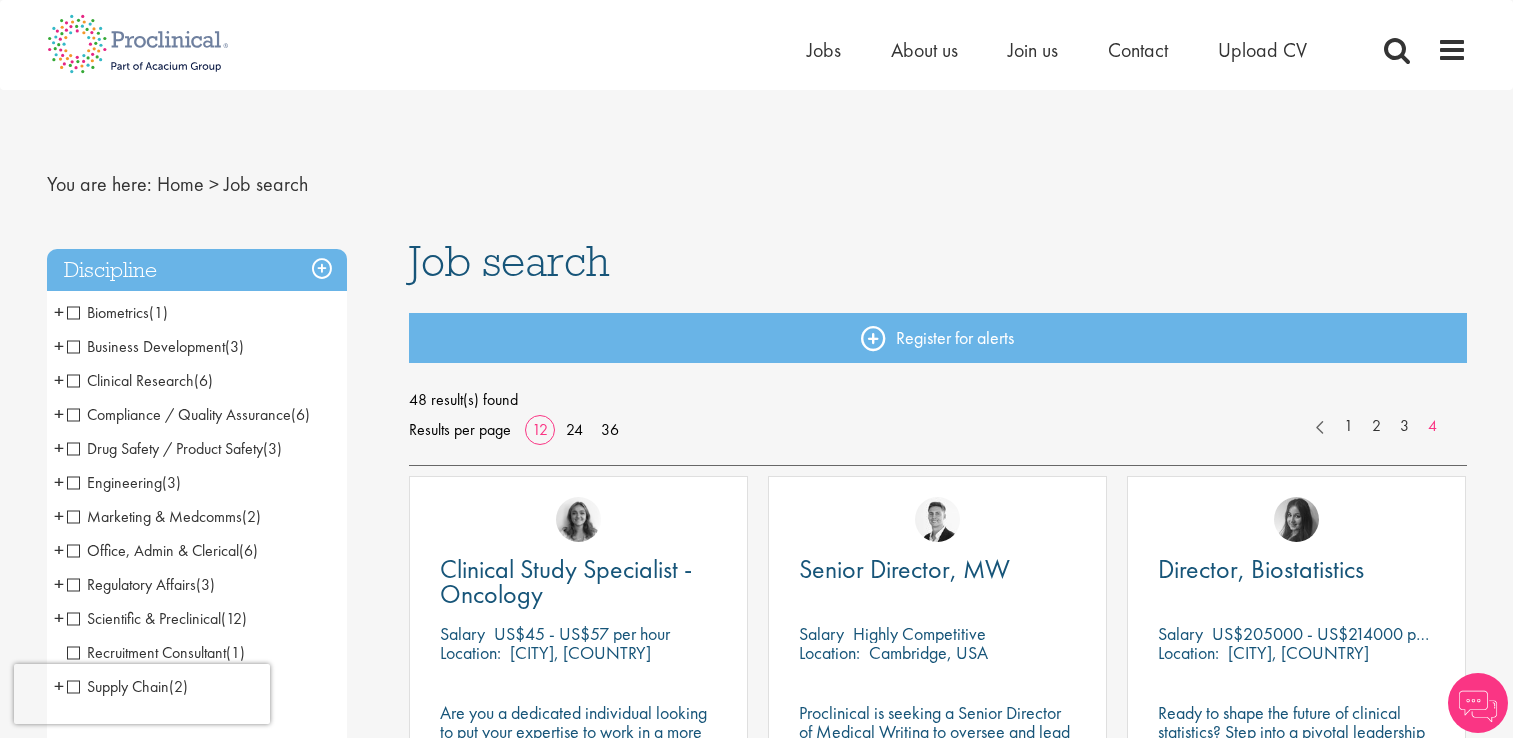 scroll, scrollTop: 0, scrollLeft: 0, axis: both 